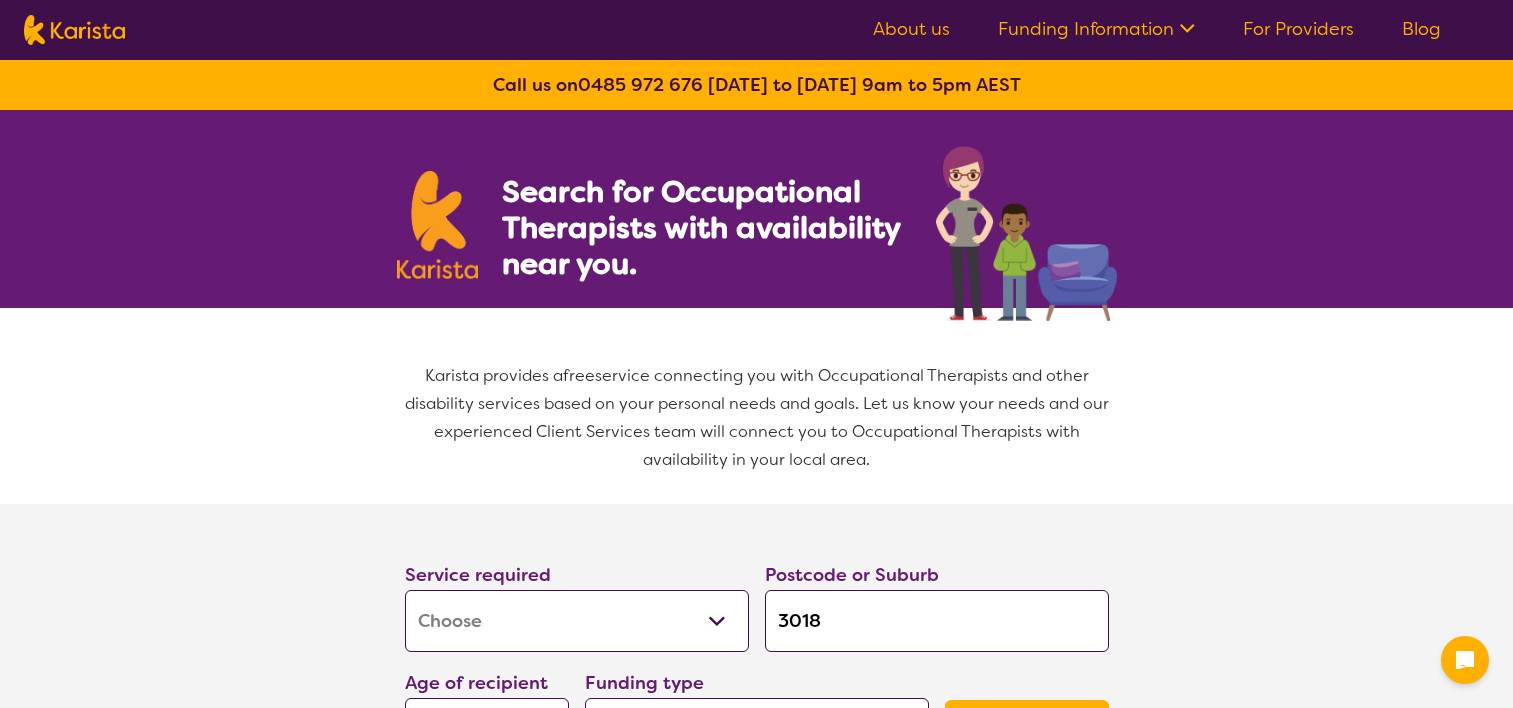 select on "[MEDICAL_DATA]" 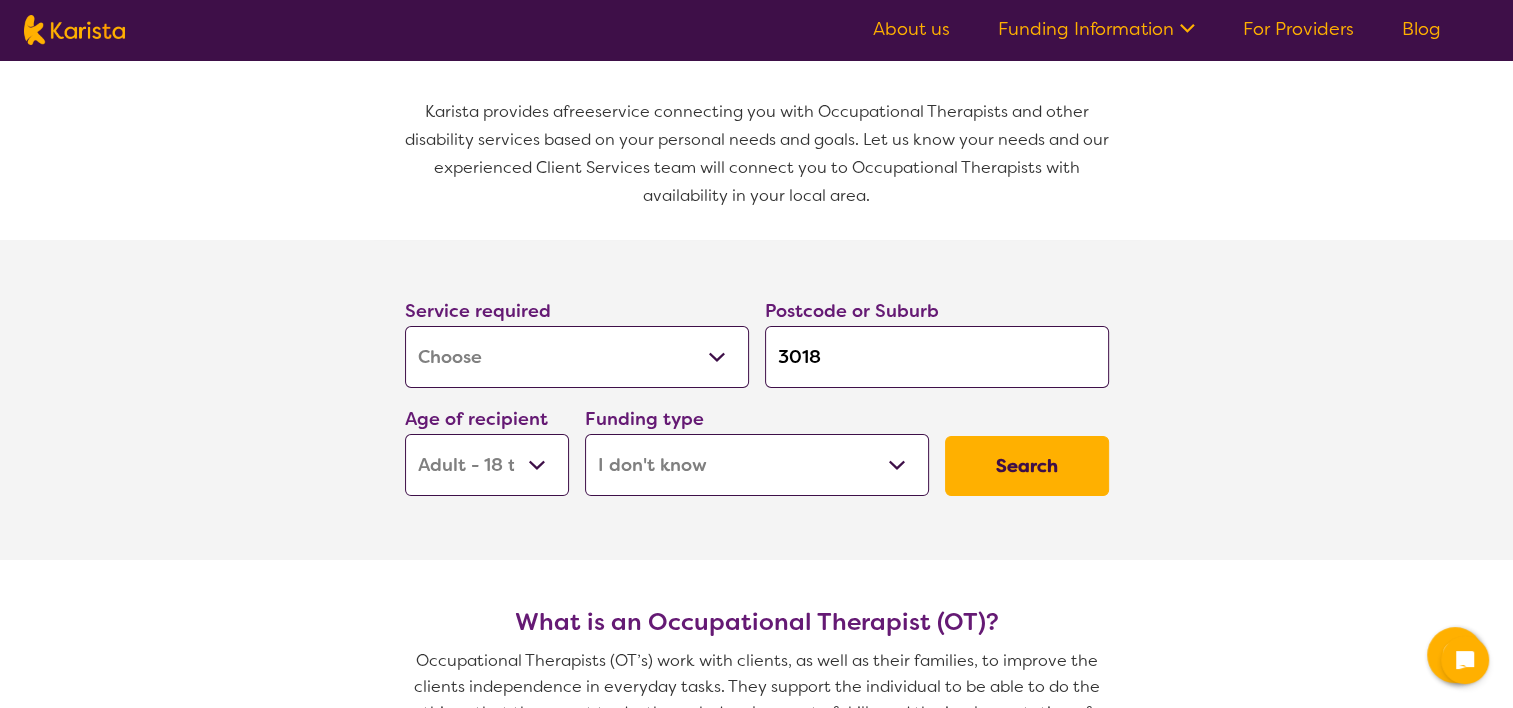 drag, startPoint x: 0, startPoint y: 0, endPoint x: 575, endPoint y: 356, distance: 676.2847 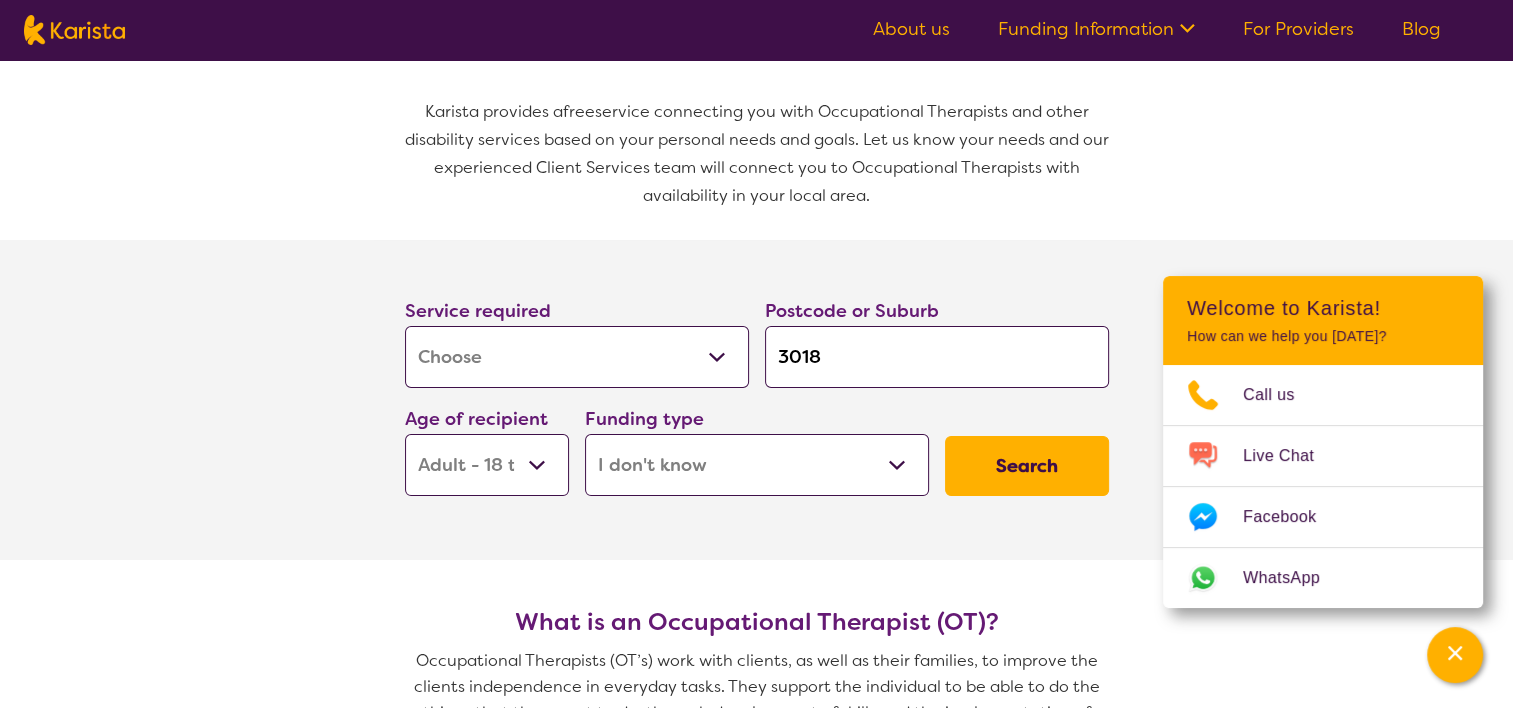 click on "Service required Allied Health Assistant Assessment ([MEDICAL_DATA] or [MEDICAL_DATA]) Behaviour support Counselling Dietitian Domestic and home help Employment Support Exercise physiology Home Care Package Provider Key Worker NDIS Plan management NDIS Support Coordination Nursing services [MEDICAL_DATA] Personal care Physiotherapy [MEDICAL_DATA] Psychology Psychosocial Recovery Coach Respite [MEDICAL_DATA] Support worker Supported accommodation Postcode or Suburb 3018 Age of recipient Early Childhood - 0 to 9 Child - 10 to 11 Adolescent - 12 to 17 Adult - 18 to 64 Aged - [DEMOGRAPHIC_DATA]+ Funding type Home Care Package (HCP) National Disability Insurance Scheme (NDIS) I don't know Search" at bounding box center [756, 400] 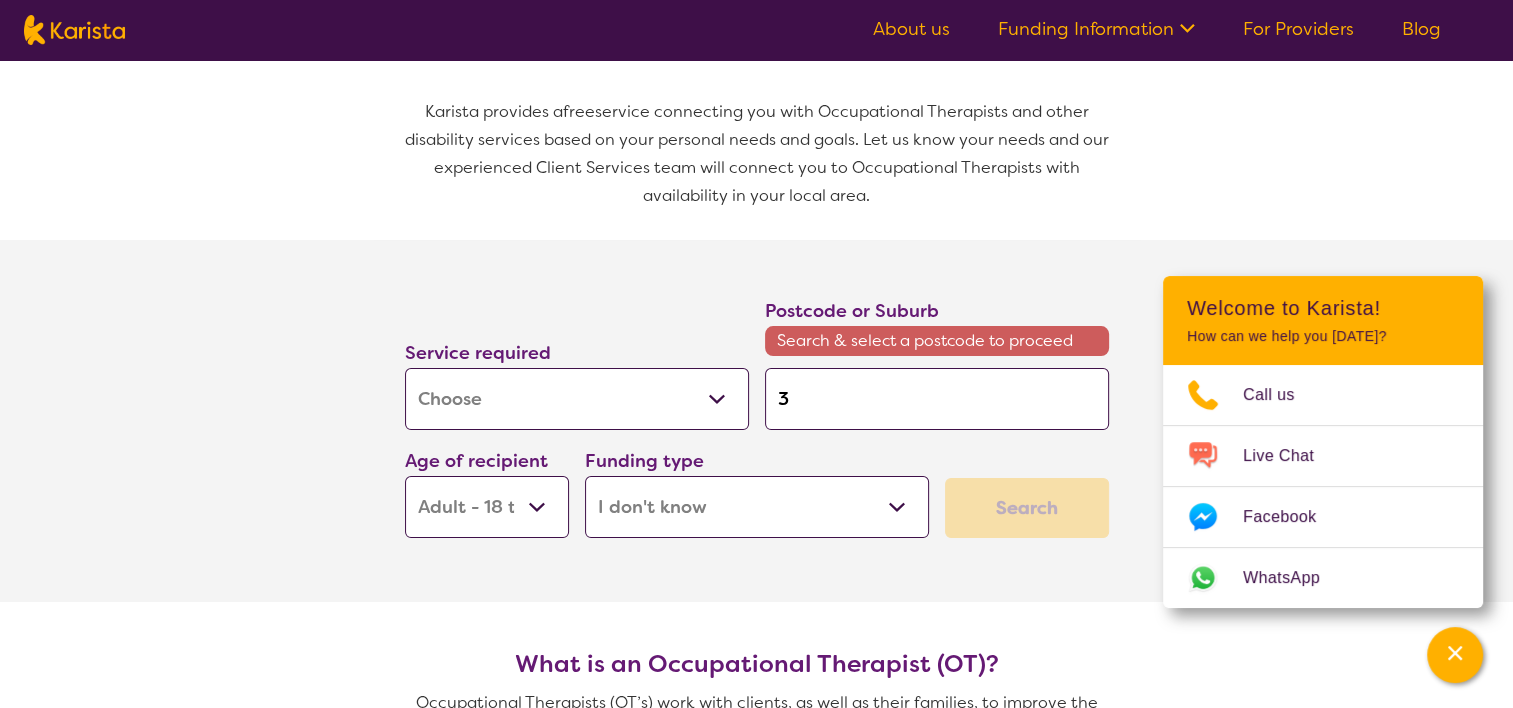 type on "39" 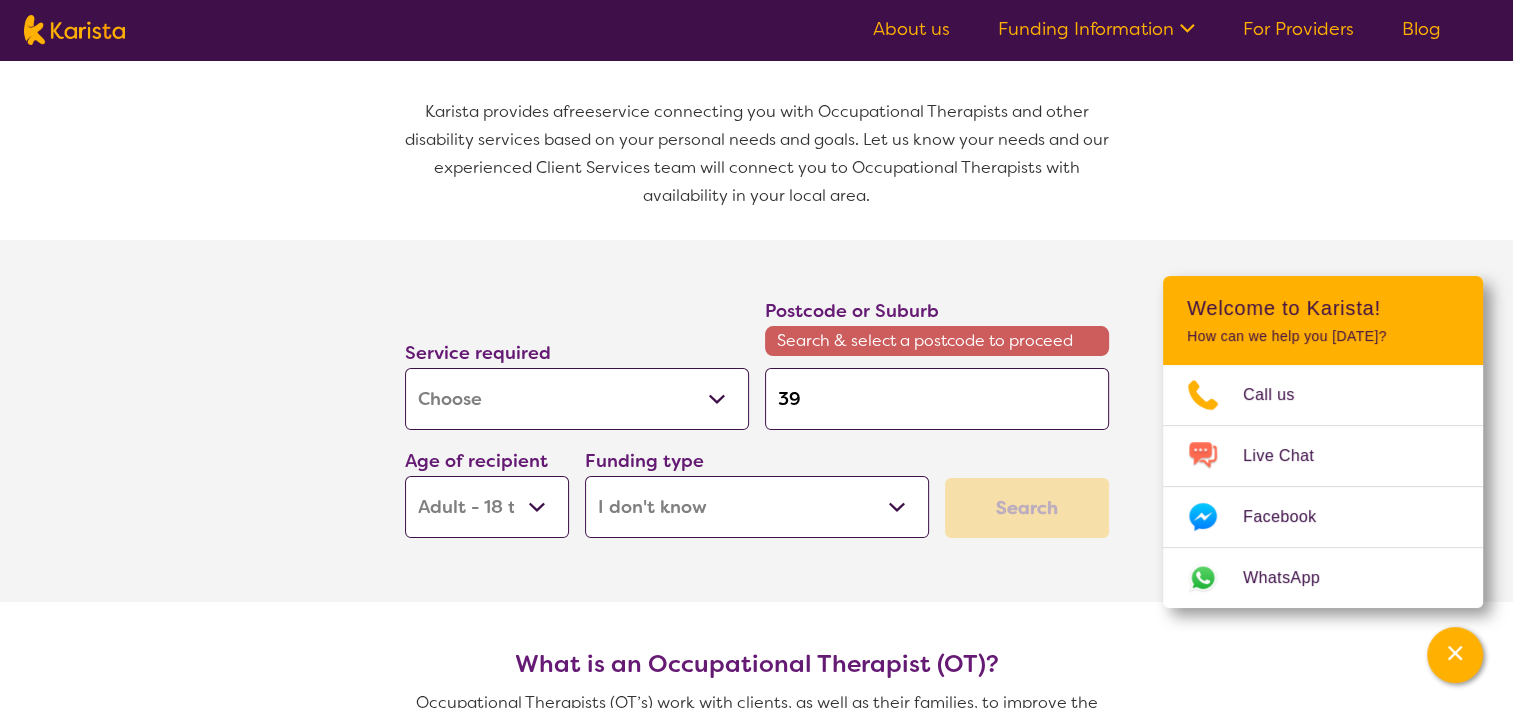 type on "397" 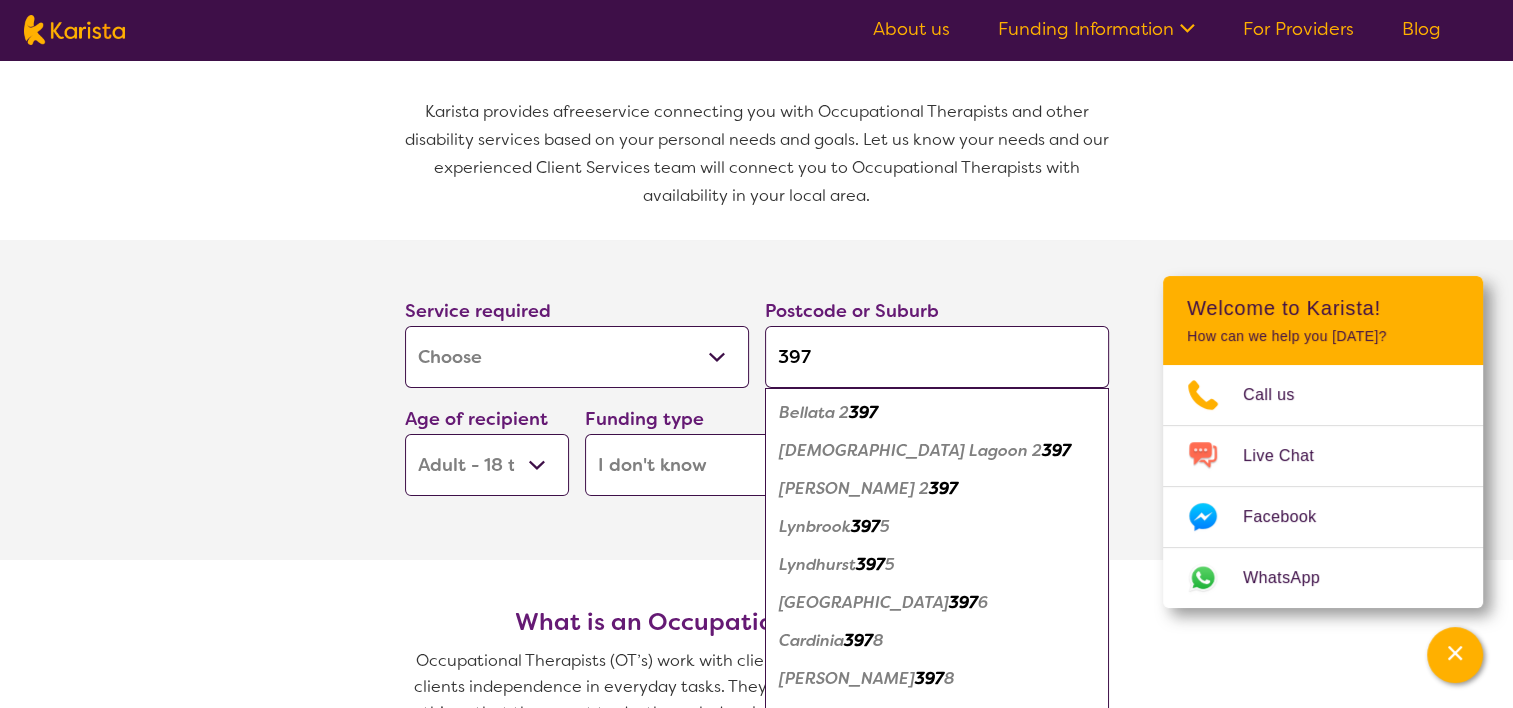 type on "3975" 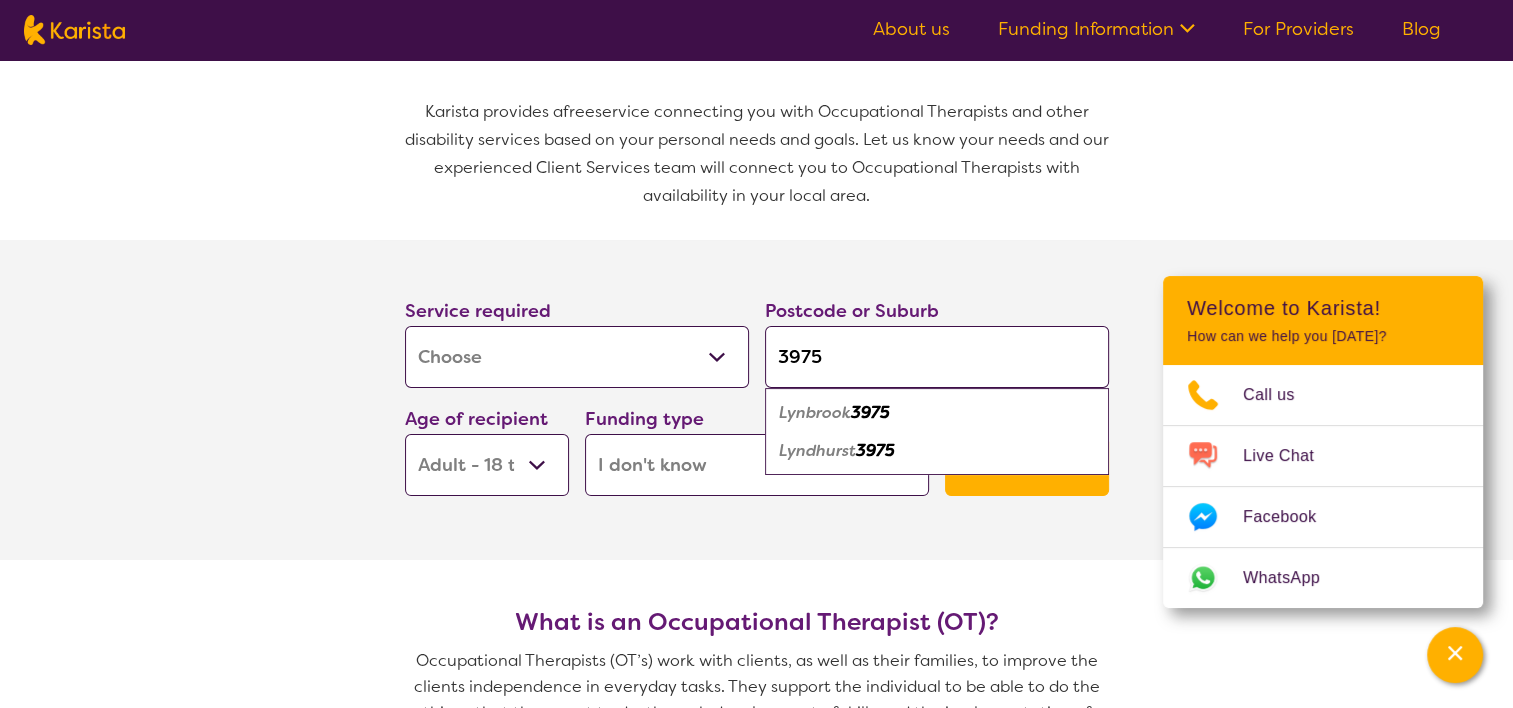 type on "3975" 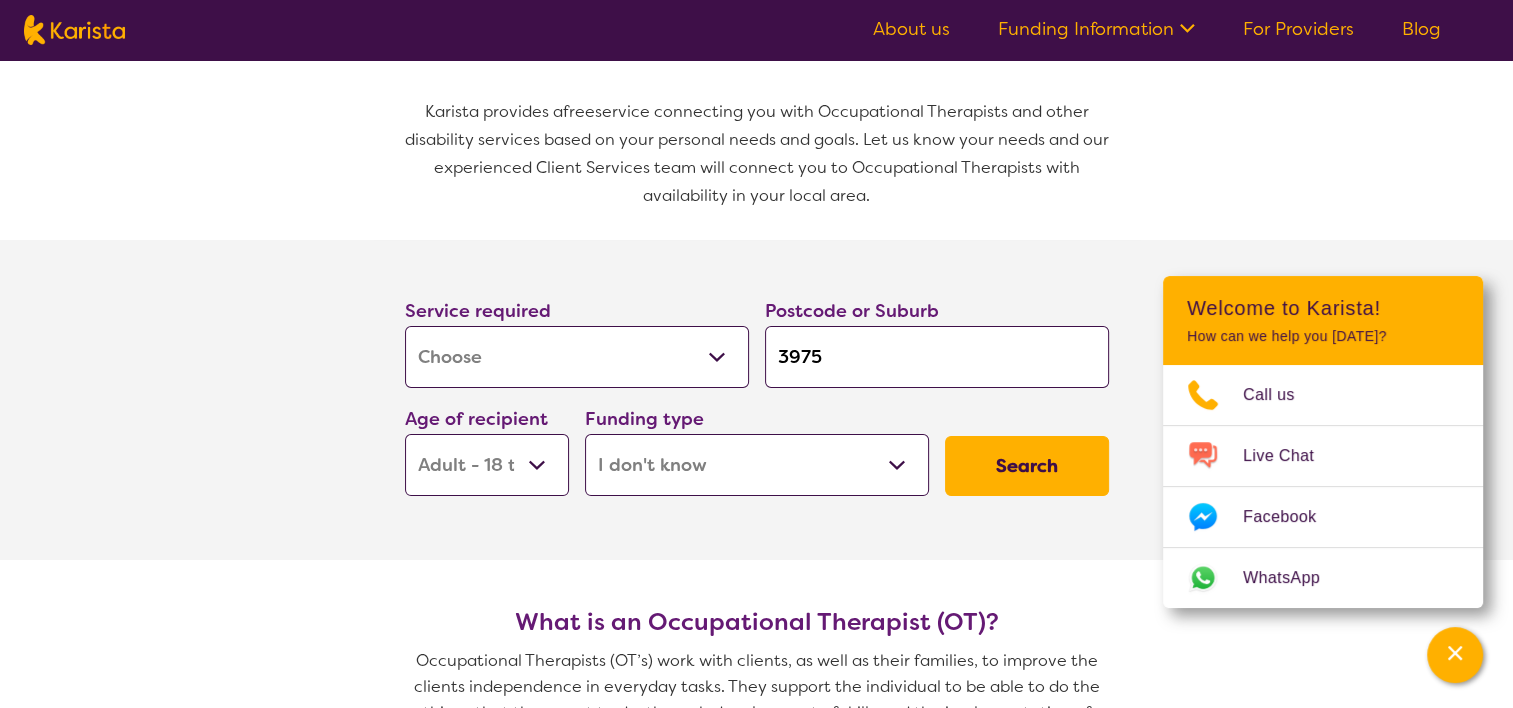 click on "Early Childhood - 0 to 9 Child - 10 to 11 Adolescent - 12 to 17 Adult - 18 to 64 Aged - [DEMOGRAPHIC_DATA]+" at bounding box center (487, 465) 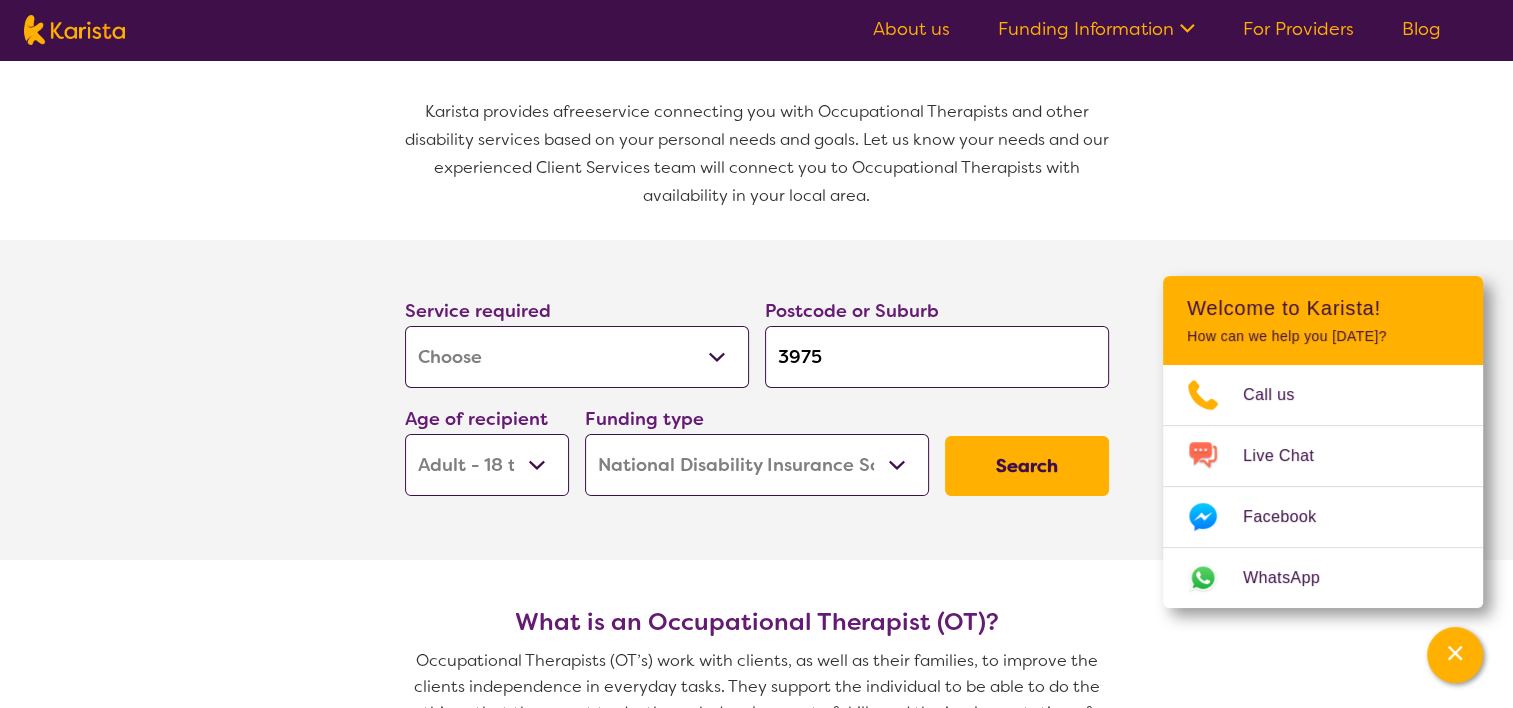 click on "Home Care Package (HCP) National Disability Insurance Scheme (NDIS) I don't know" at bounding box center (757, 465) 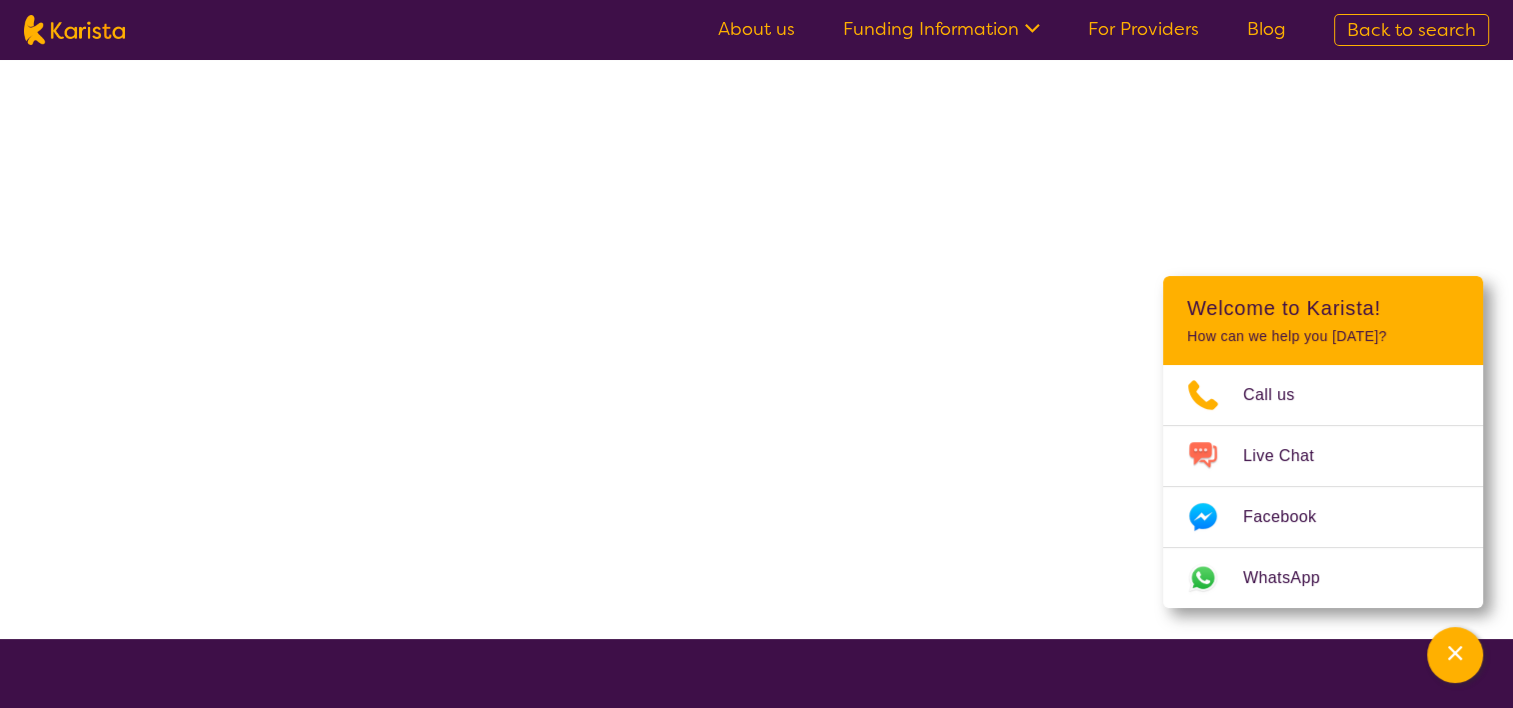 scroll, scrollTop: 0, scrollLeft: 0, axis: both 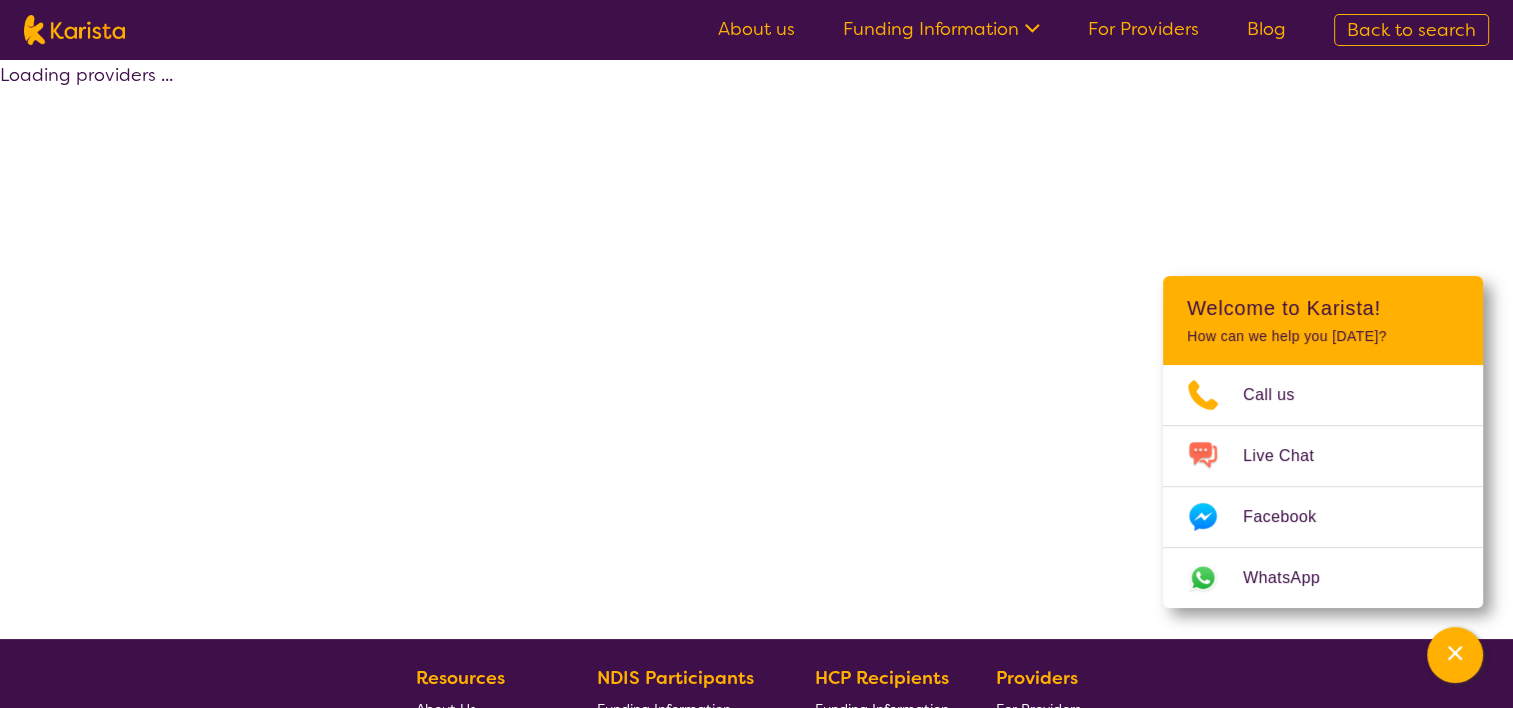 select on "by_score" 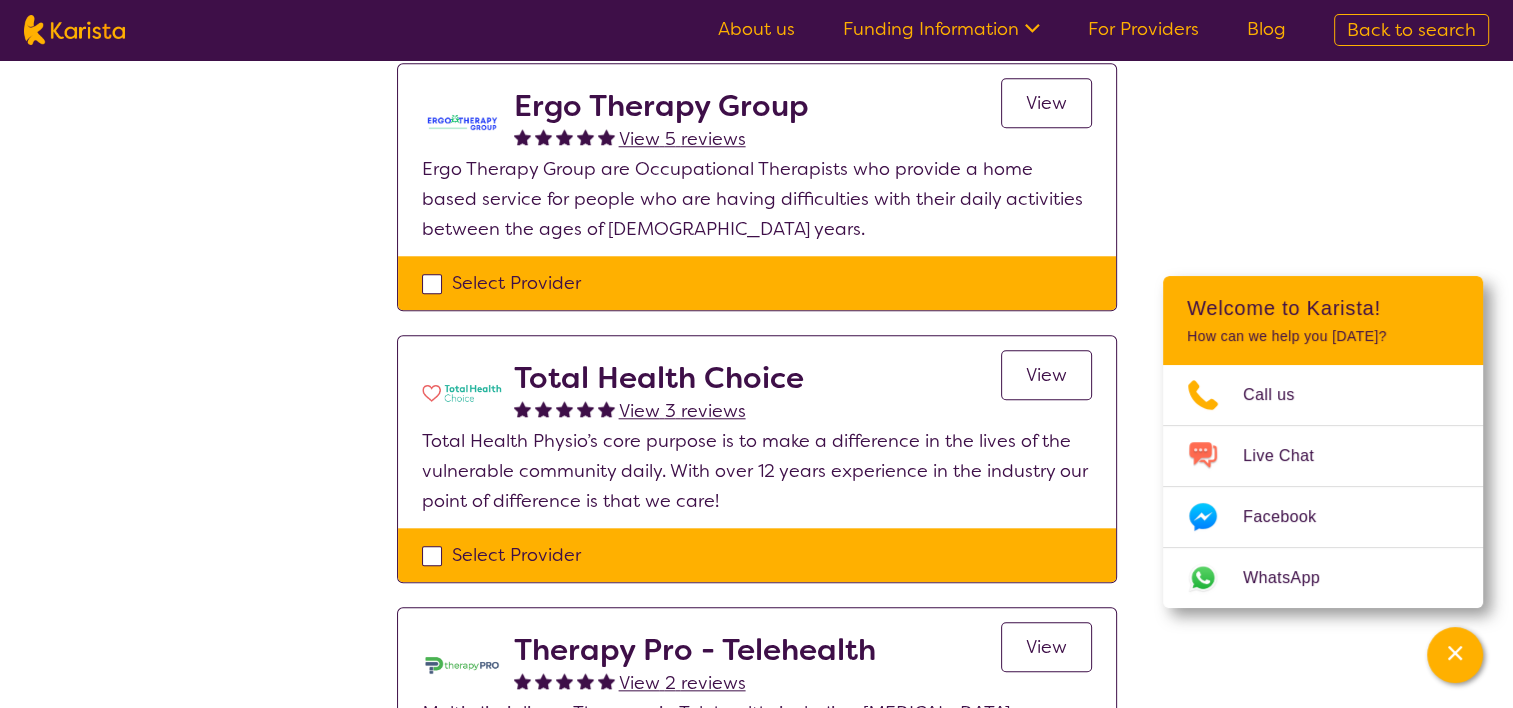 scroll, scrollTop: 1840, scrollLeft: 0, axis: vertical 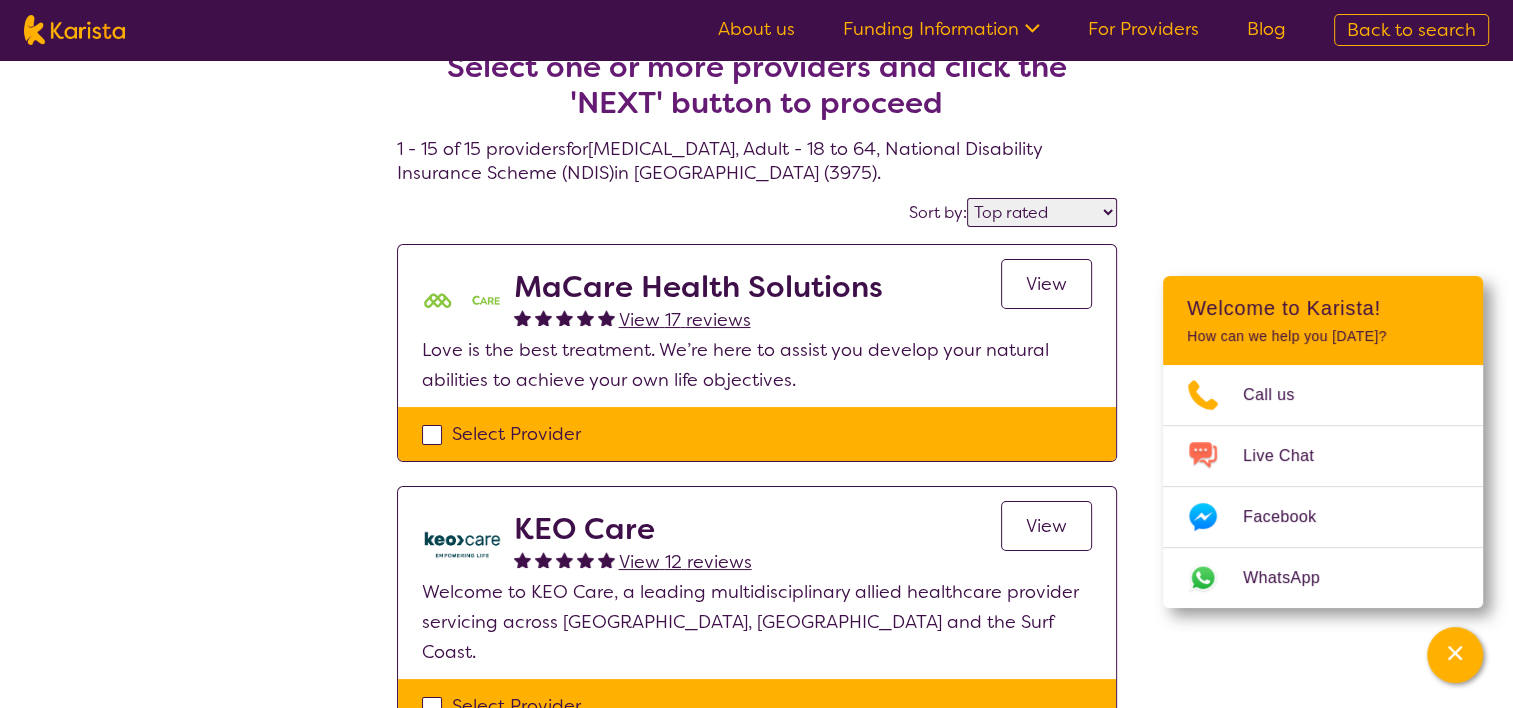 click on "View   17   reviews" at bounding box center (685, 320) 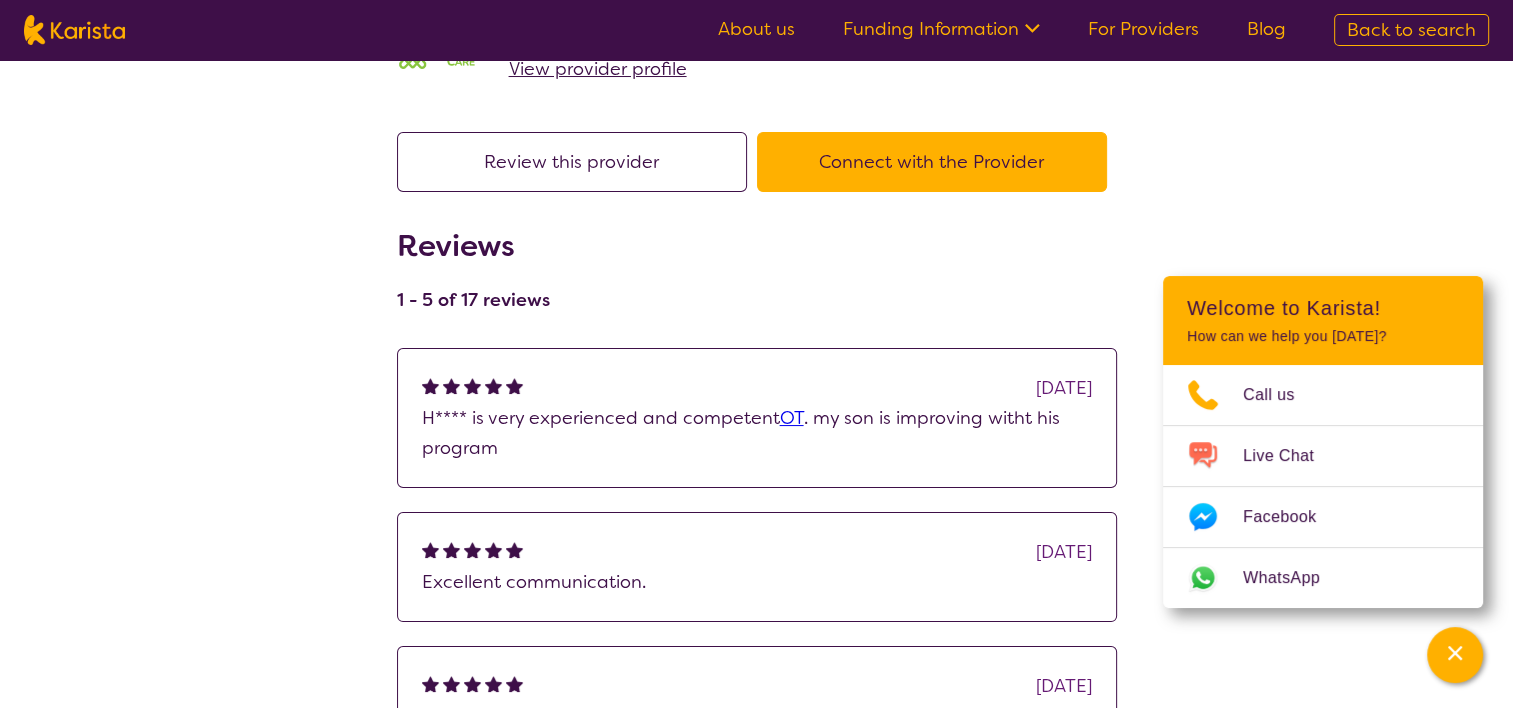 scroll, scrollTop: 0, scrollLeft: 0, axis: both 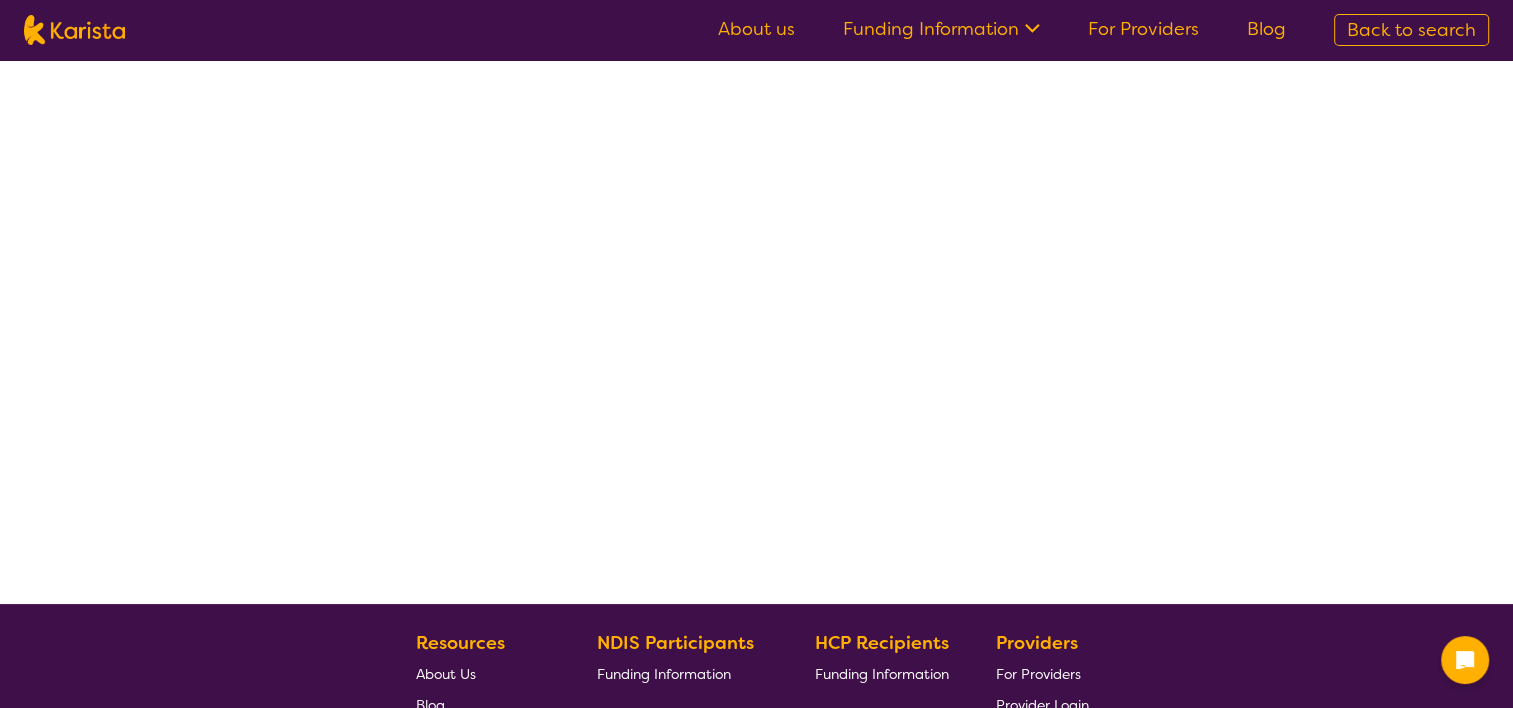 select on "by_score" 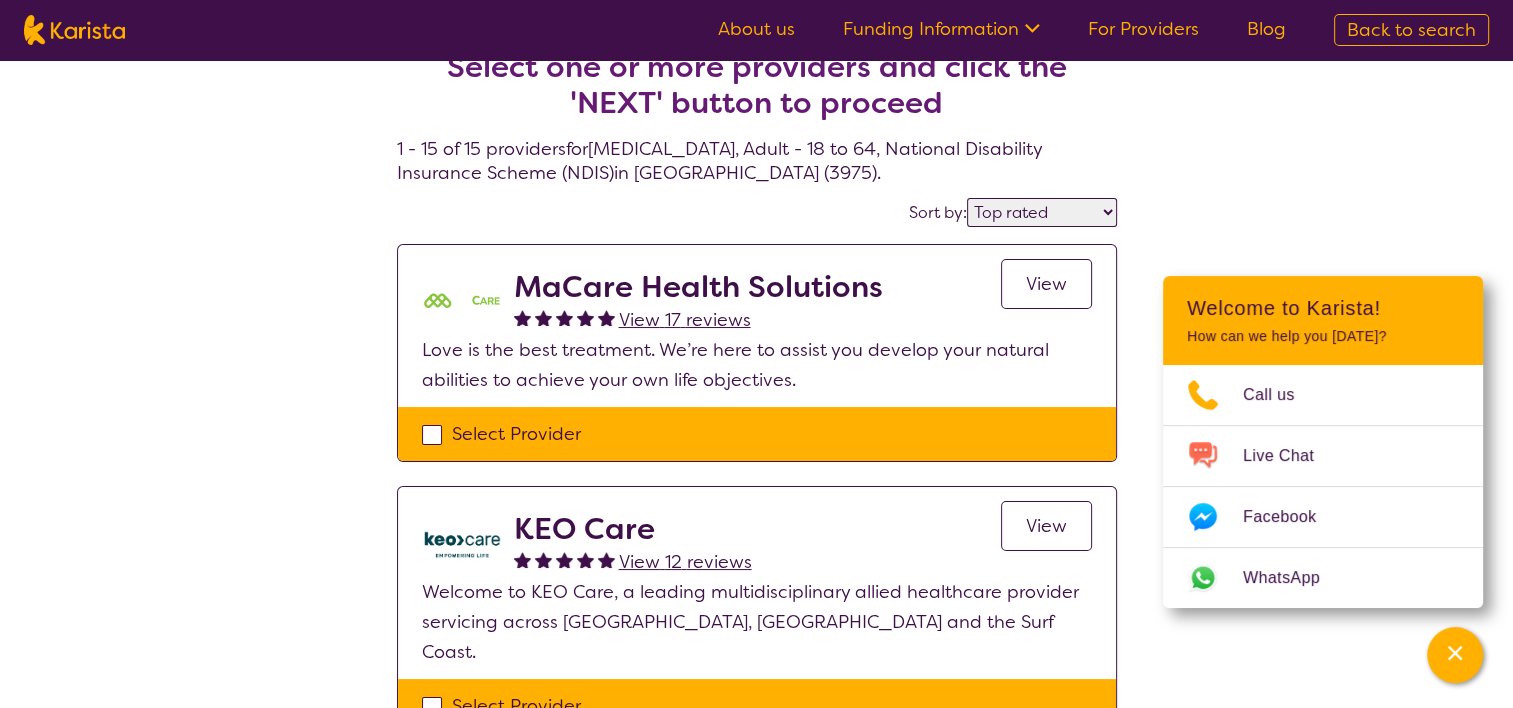 scroll, scrollTop: 0, scrollLeft: 0, axis: both 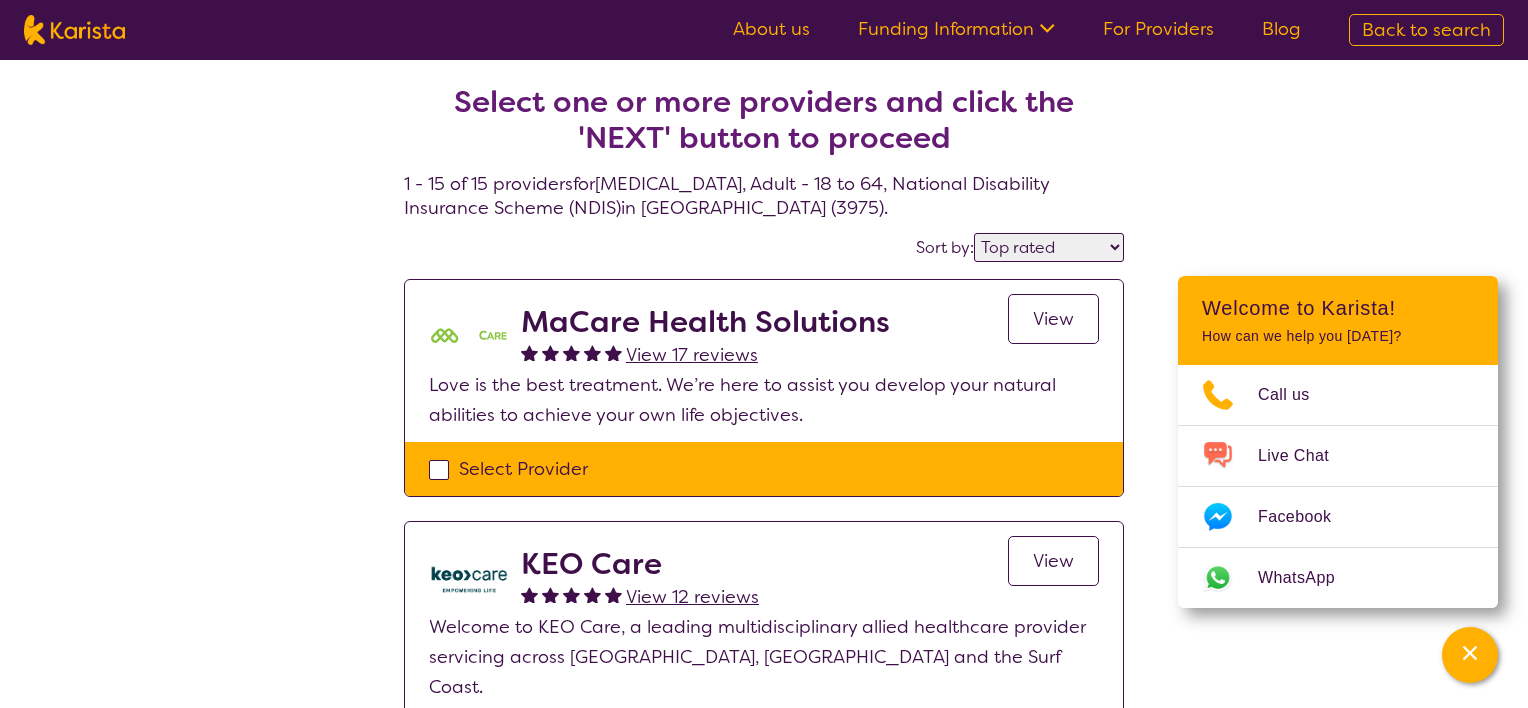 select on "[MEDICAL_DATA]" 